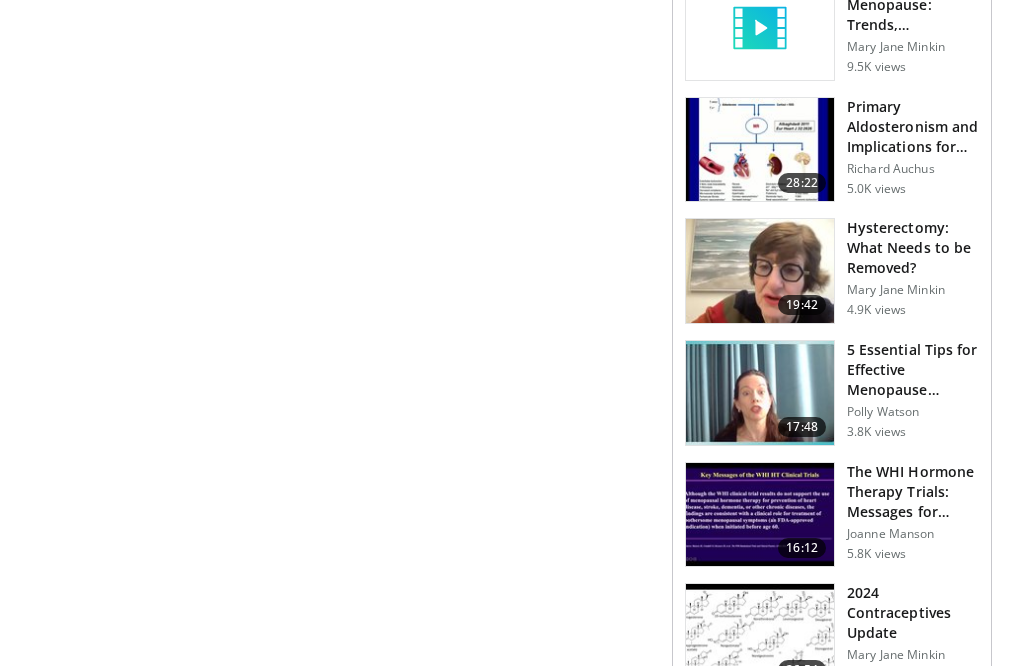 scroll, scrollTop: 607, scrollLeft: 0, axis: vertical 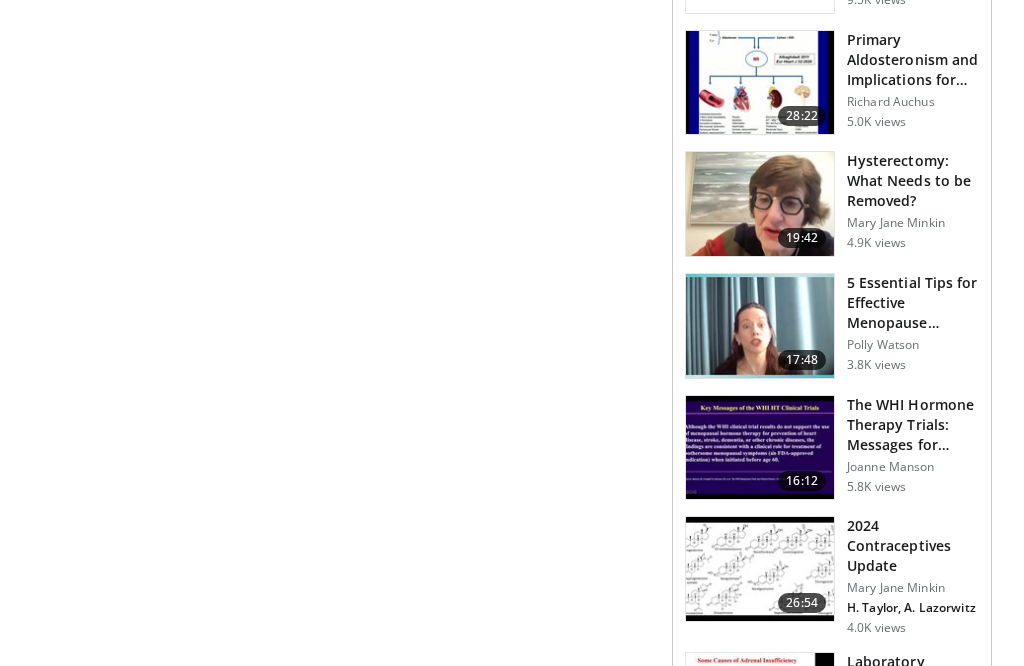 click at bounding box center (760, 326) 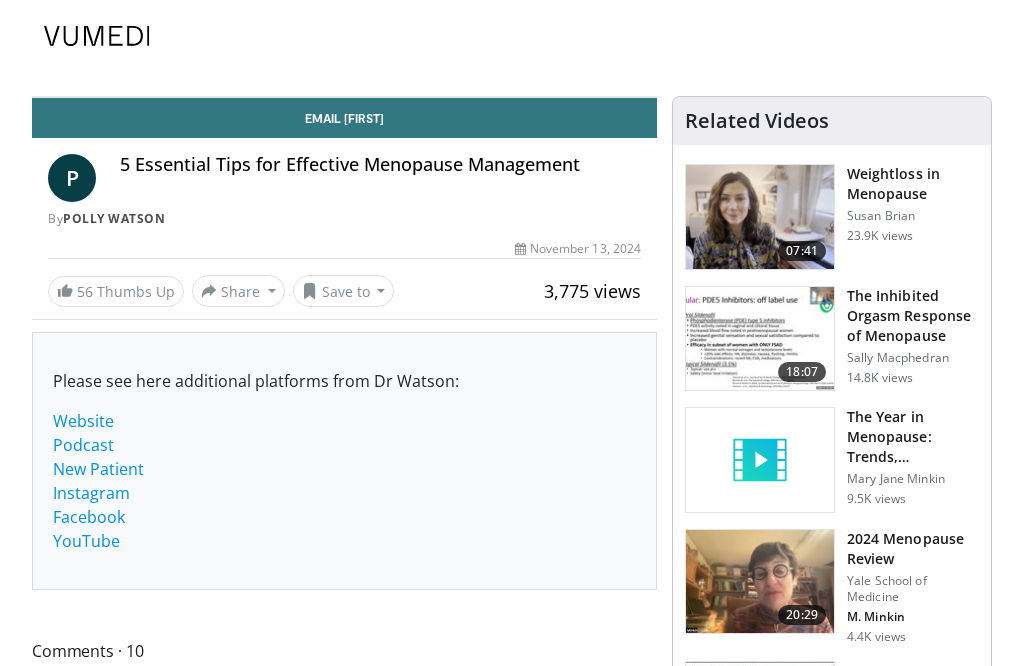 scroll, scrollTop: 0, scrollLeft: 0, axis: both 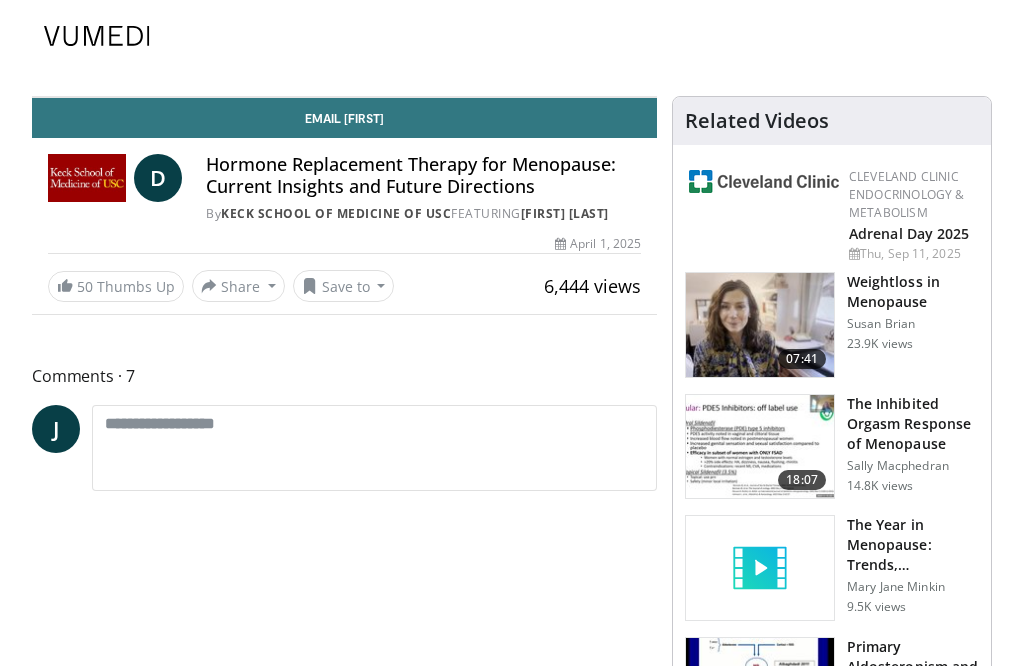 click on "Keck School of Medicine of USC" at bounding box center (336, 213) 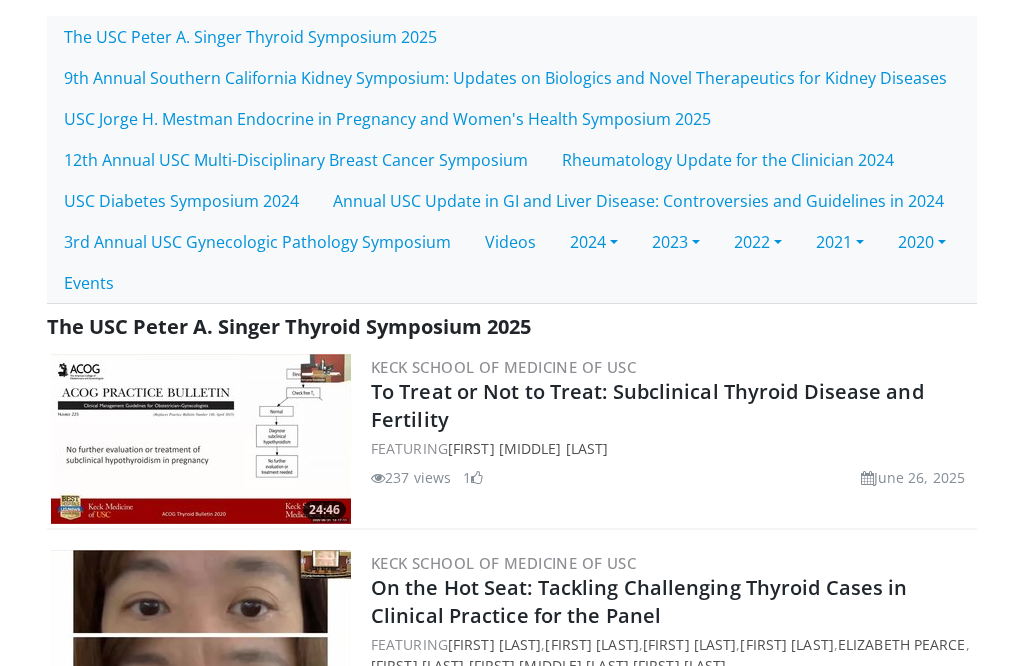 scroll, scrollTop: 427, scrollLeft: 0, axis: vertical 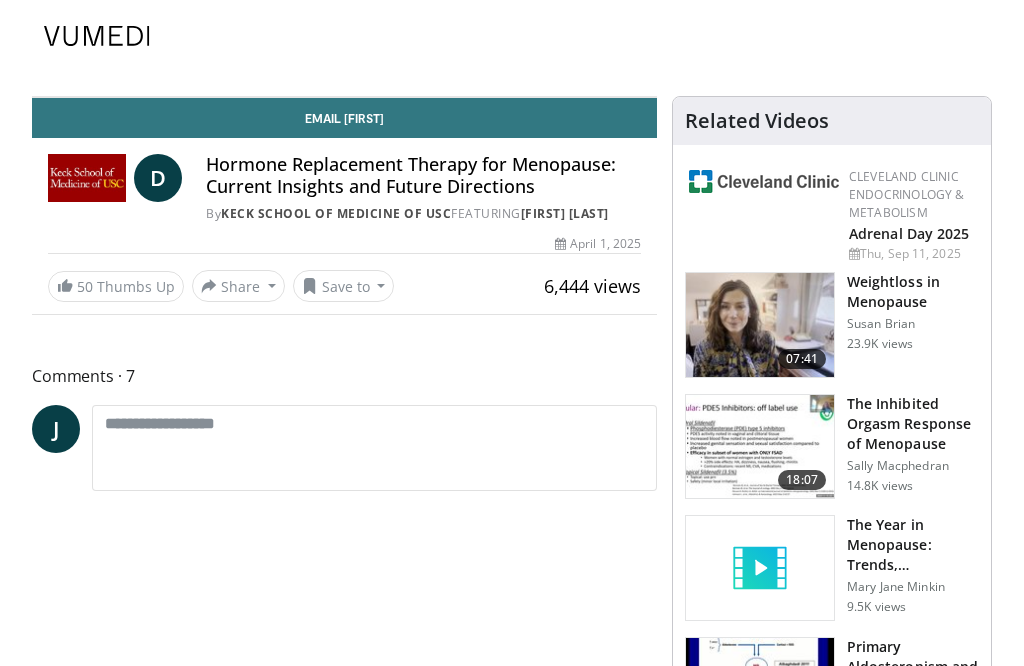 click at bounding box center (87, 178) 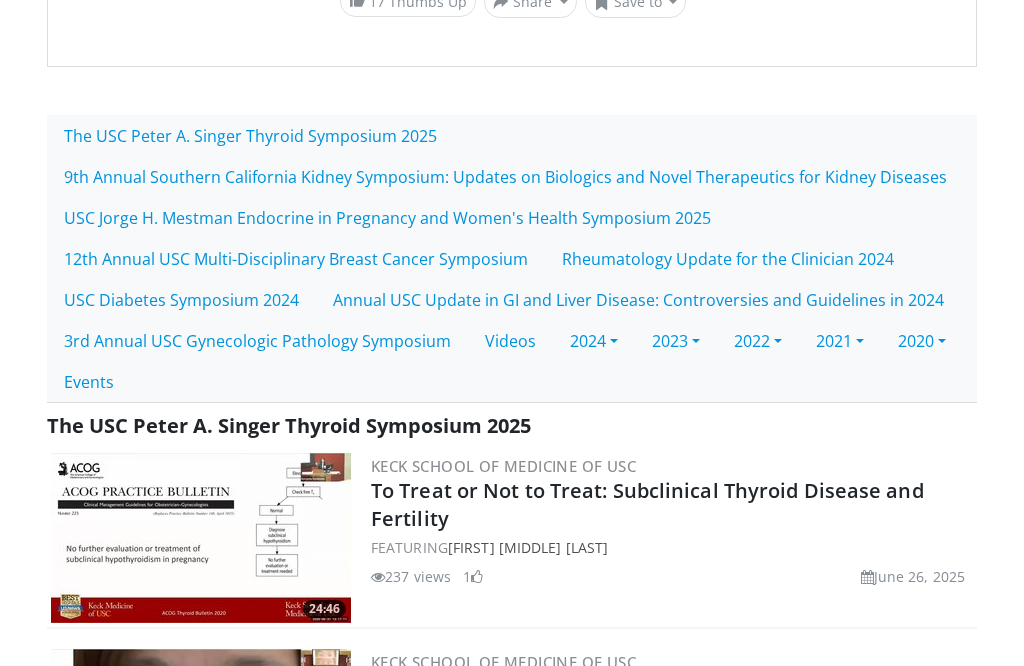 scroll, scrollTop: 356, scrollLeft: 0, axis: vertical 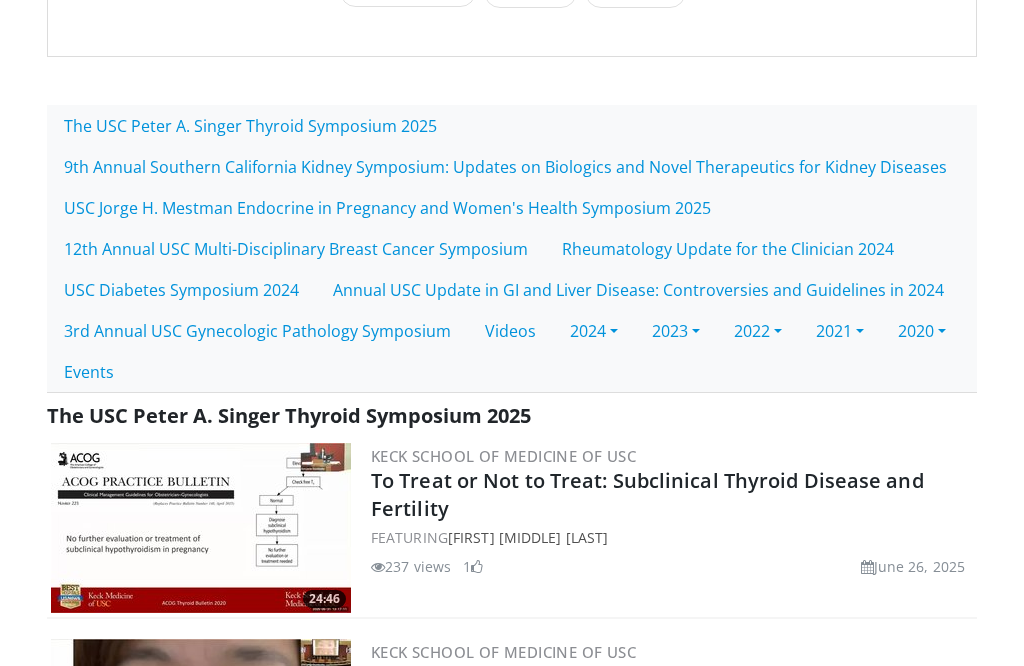 click on "3rd Annual USC Gynecologic Pathology Symposium" at bounding box center [257, 331] 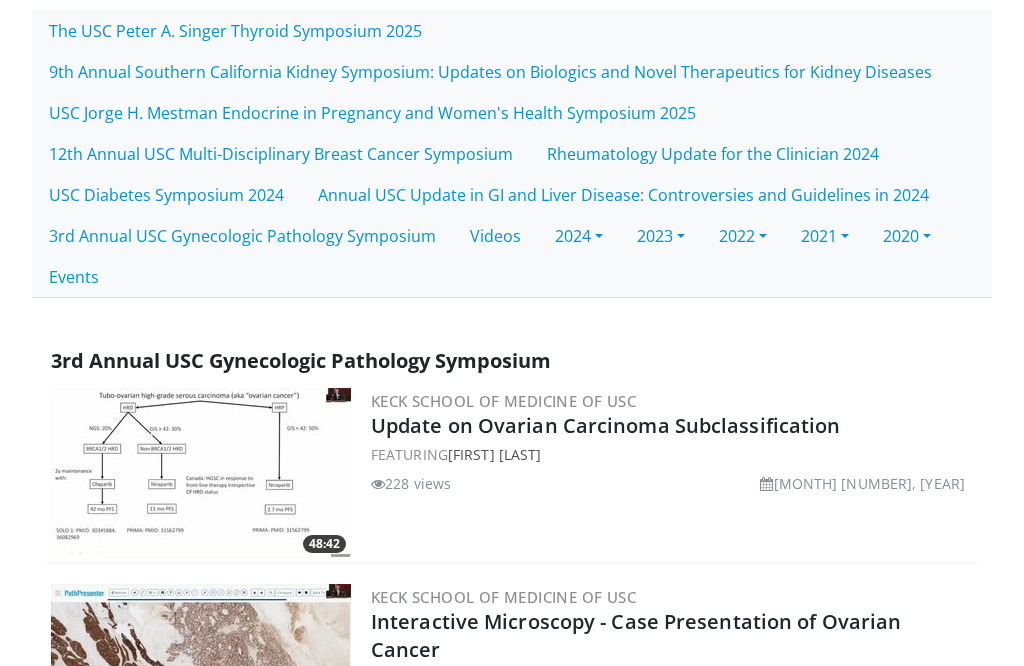 scroll, scrollTop: 393, scrollLeft: 0, axis: vertical 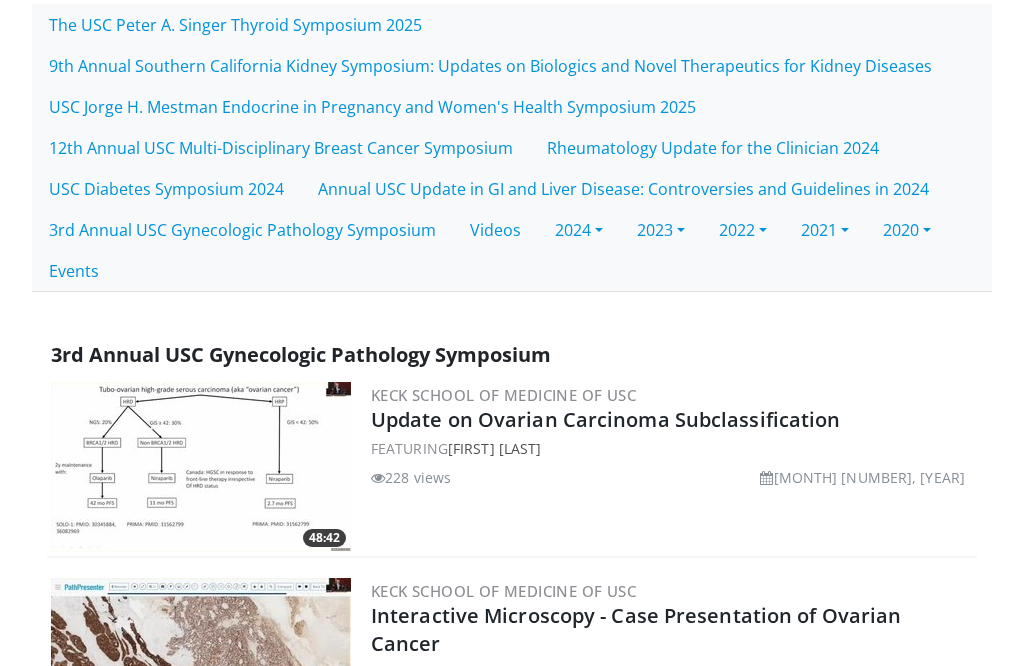 click on "Update on Ovarian Carcinoma Subclassification" at bounding box center [606, 419] 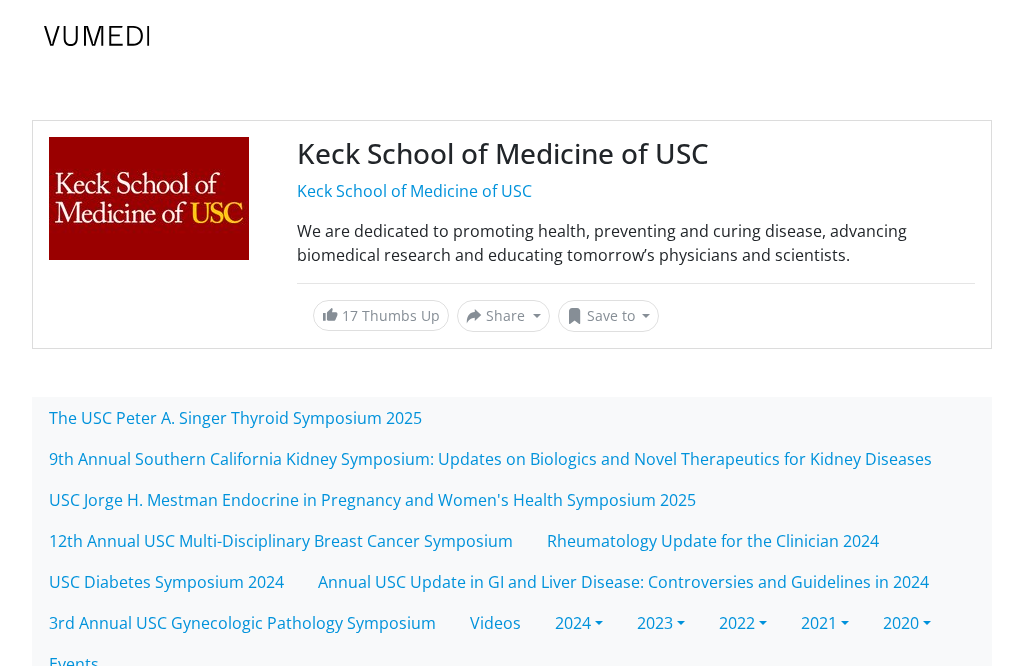 scroll, scrollTop: -2, scrollLeft: 0, axis: vertical 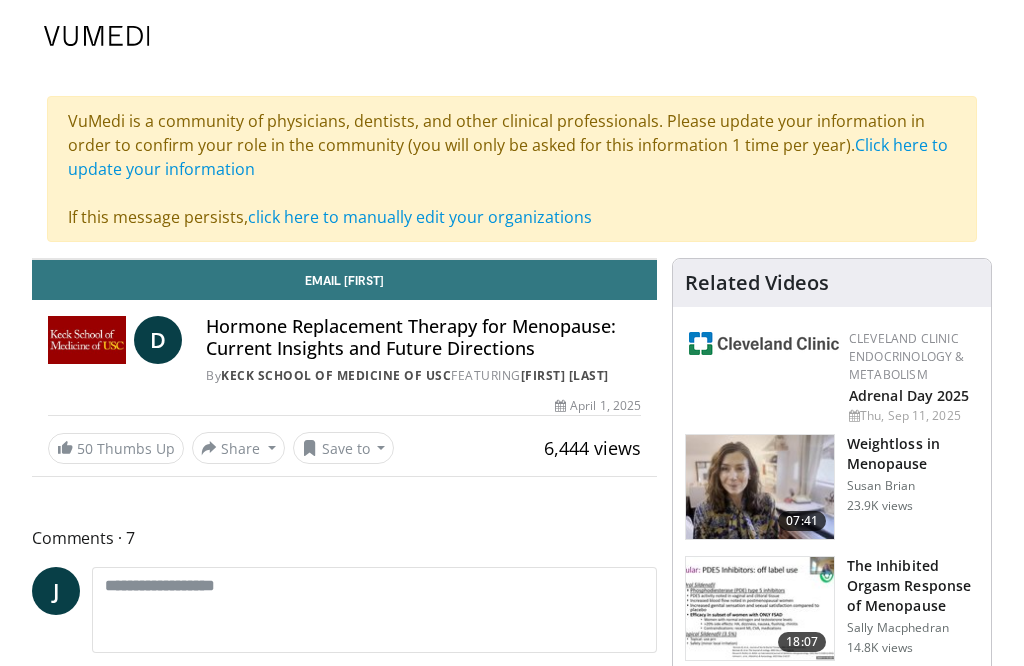 click on "Click here to update your information" at bounding box center (508, 157) 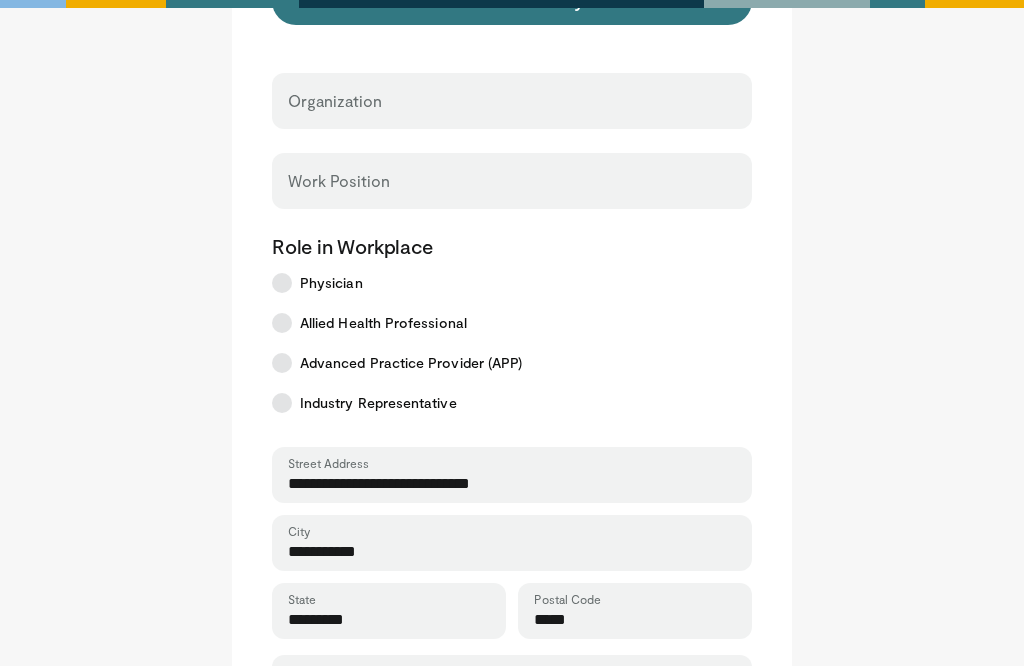 scroll, scrollTop: 424, scrollLeft: 0, axis: vertical 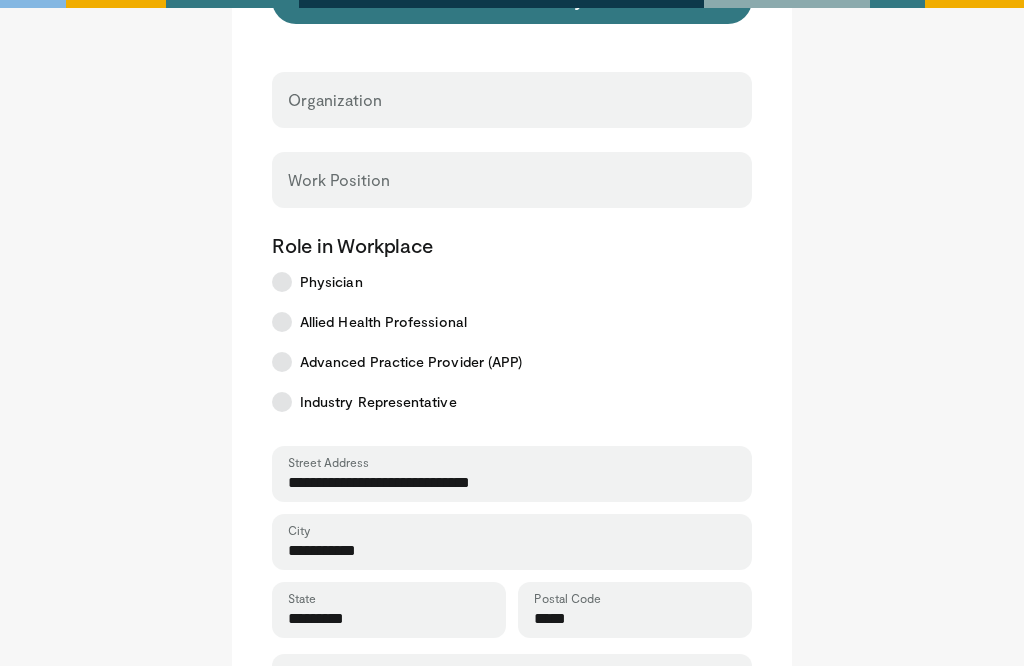 click on "Physician" at bounding box center [506, 282] 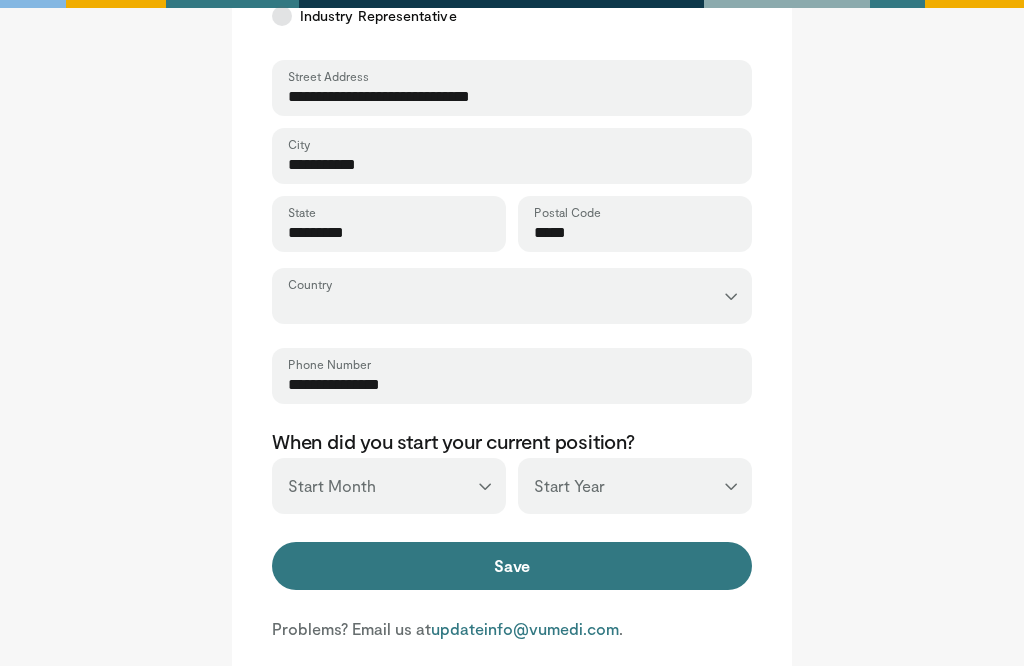 scroll, scrollTop: 811, scrollLeft: 0, axis: vertical 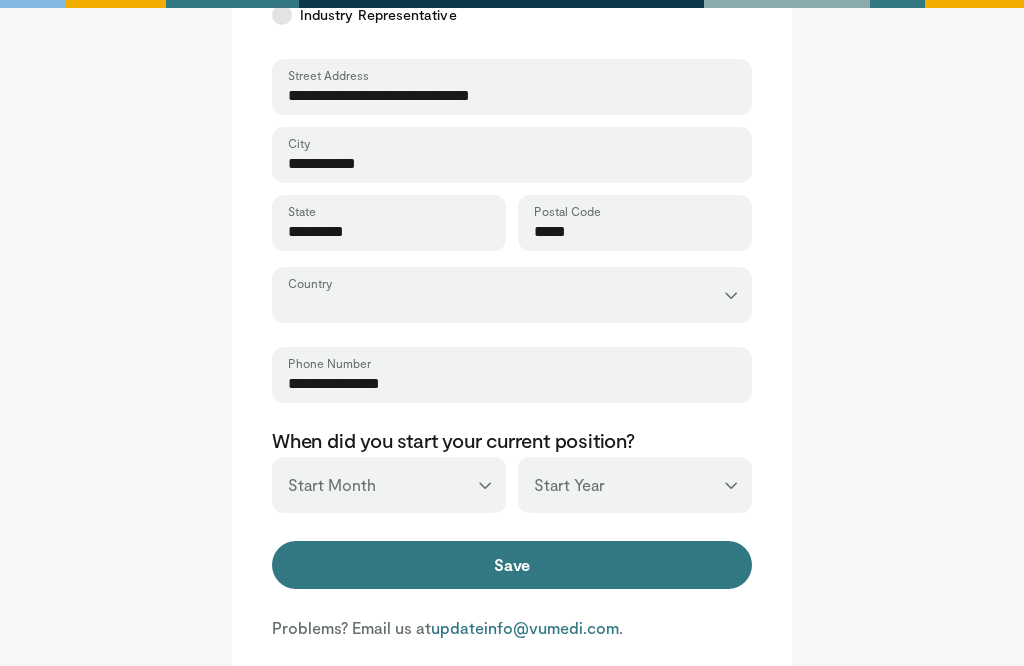 click on "**********" at bounding box center [512, 384] 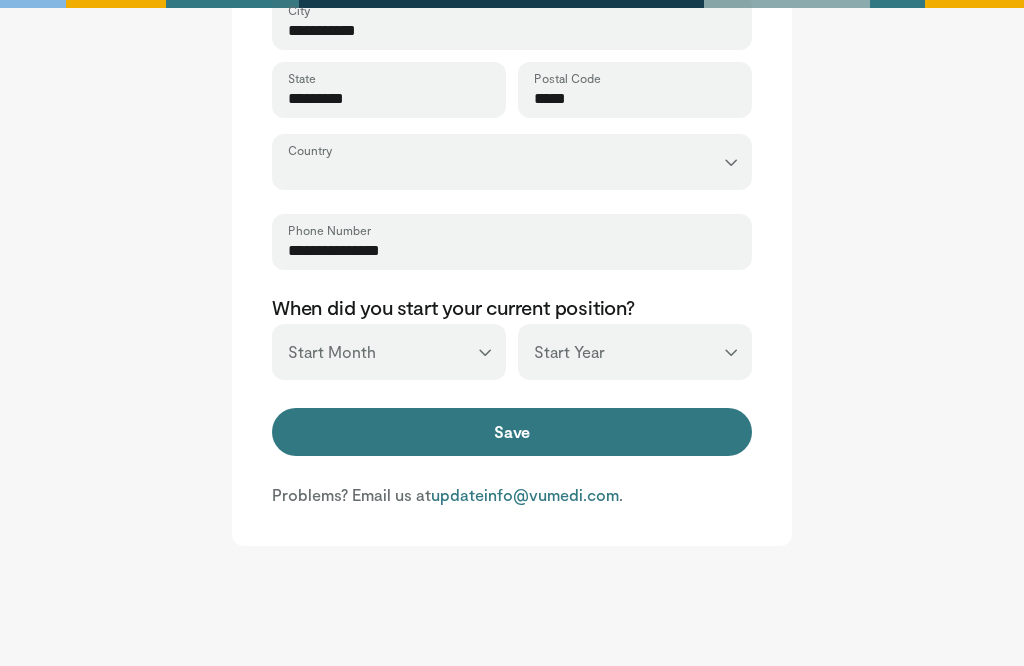 scroll, scrollTop: 959, scrollLeft: 0, axis: vertical 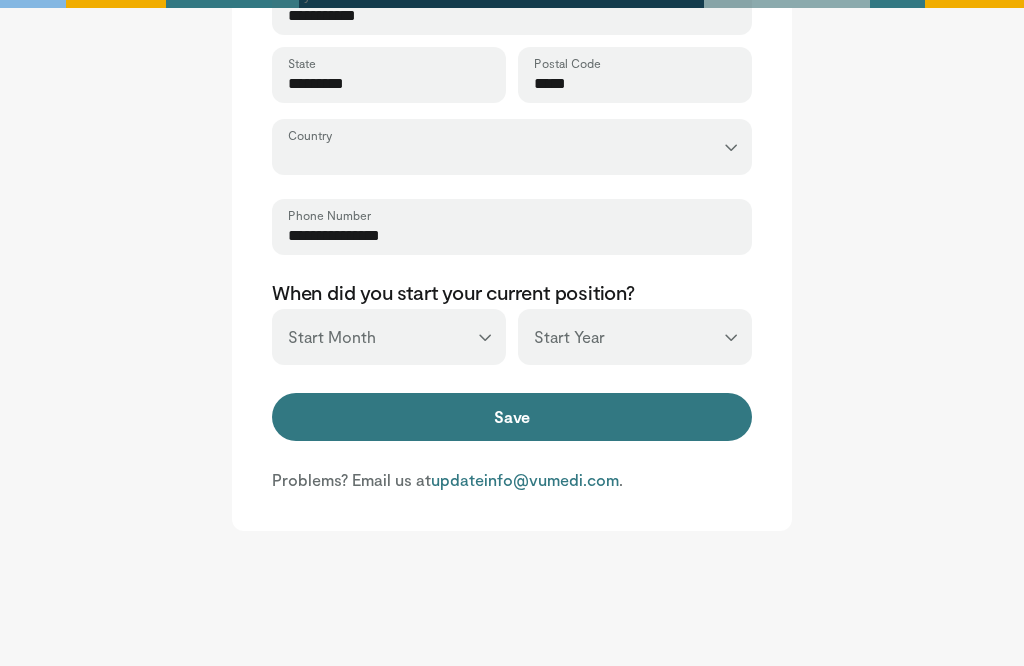 type on "**********" 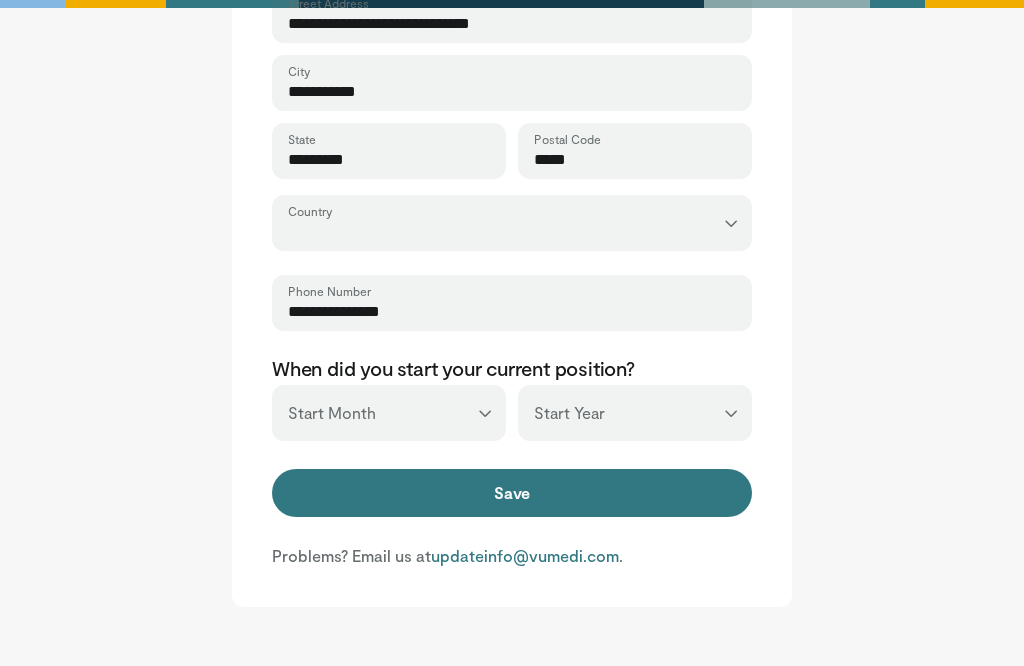 select on "*" 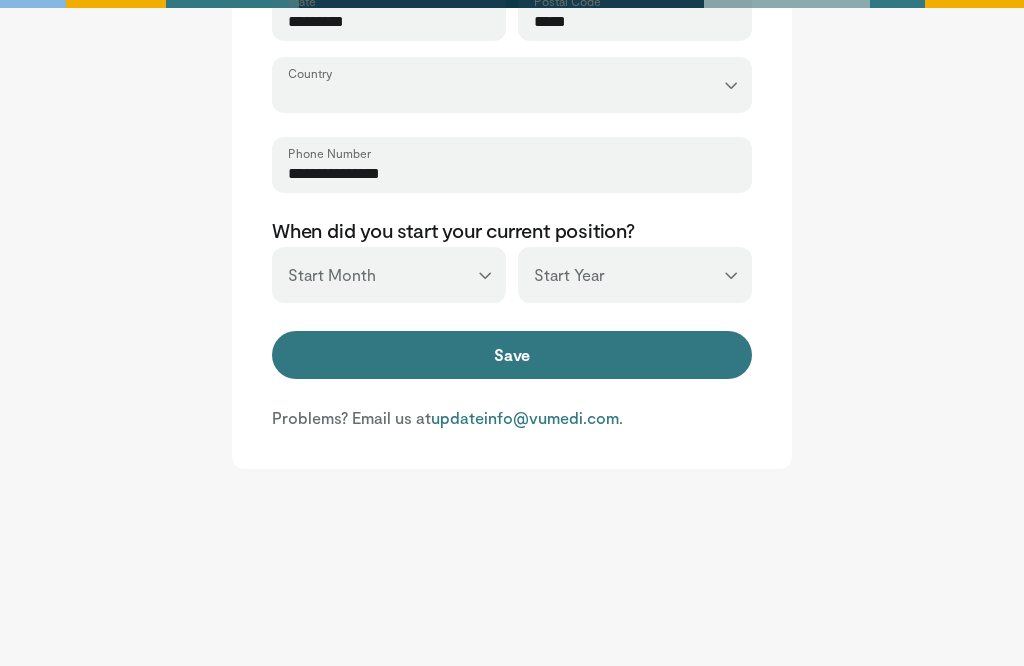 scroll, scrollTop: 1022, scrollLeft: 0, axis: vertical 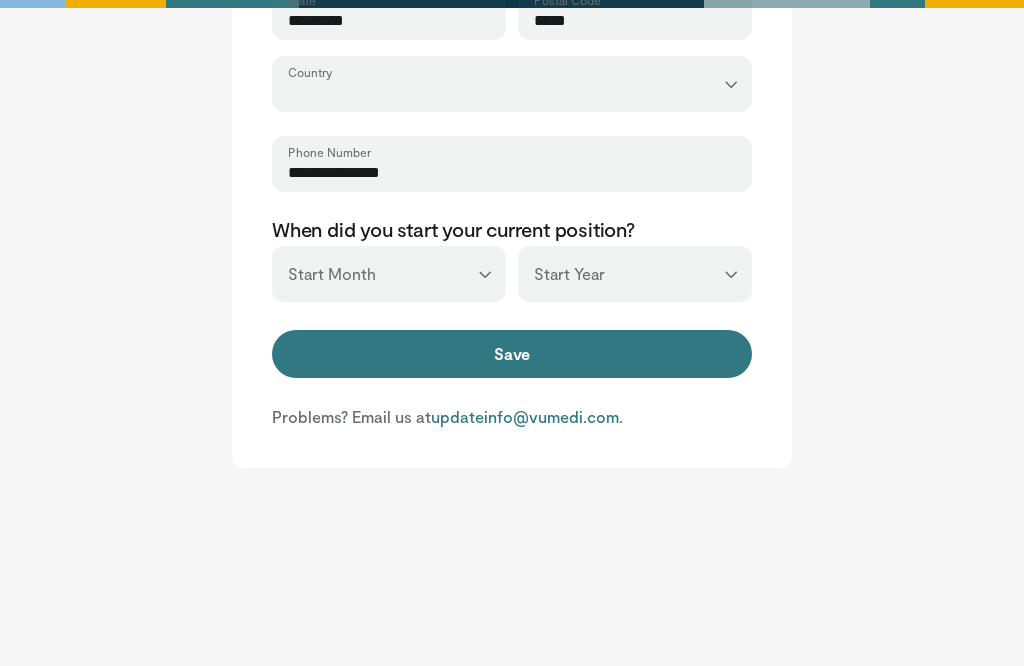type on "**********" 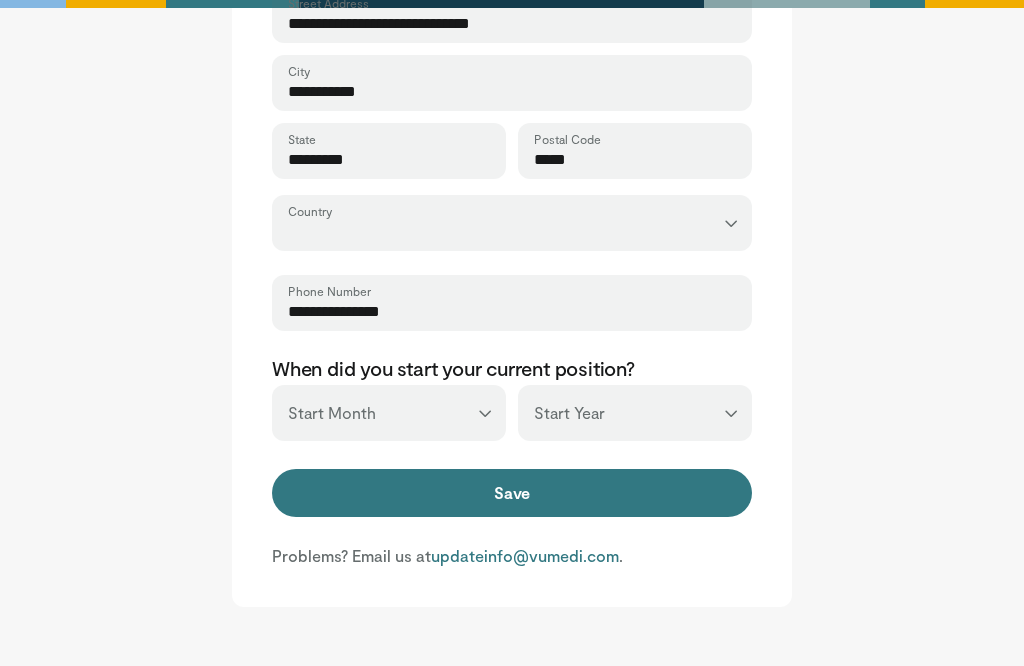 click on "***
*******
********
*****
*****
***
****
****
******
*********
*******
********
********" at bounding box center [392, 413] 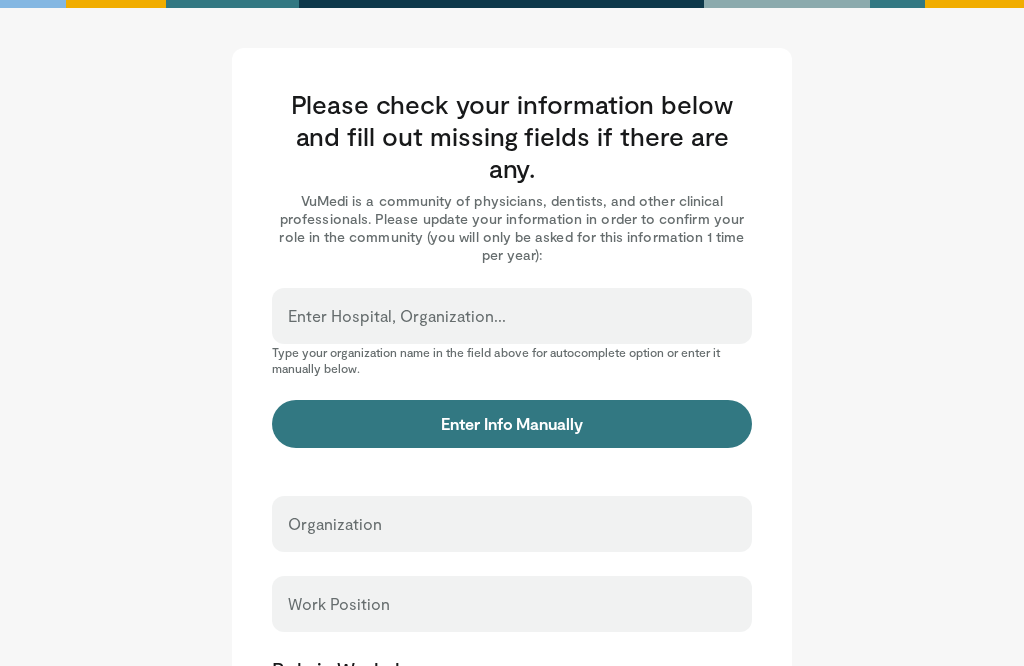 scroll, scrollTop: 0, scrollLeft: 0, axis: both 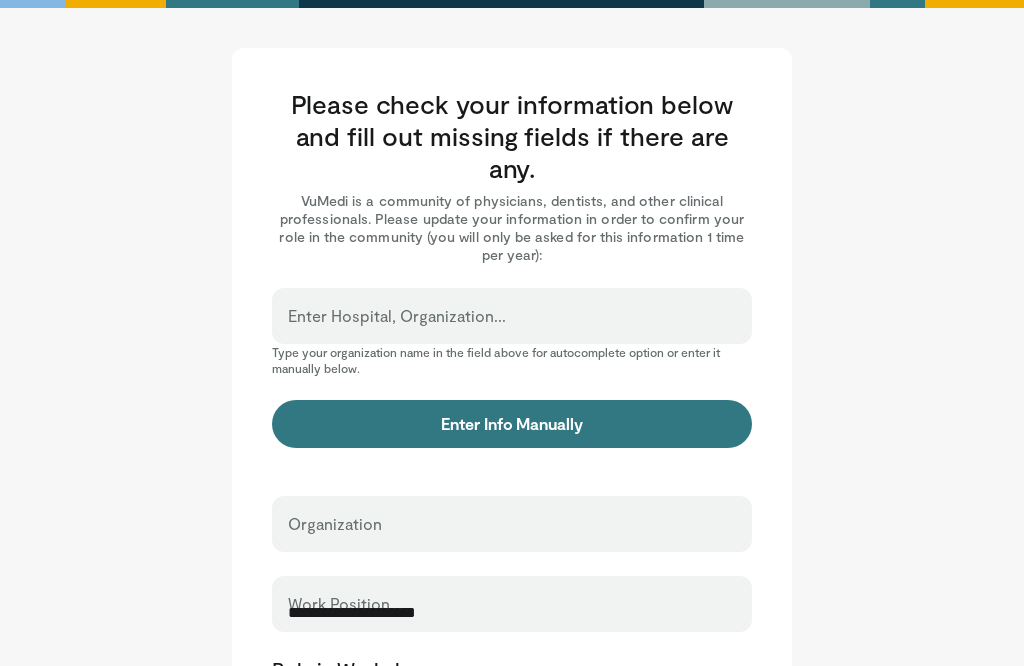 select on "*" 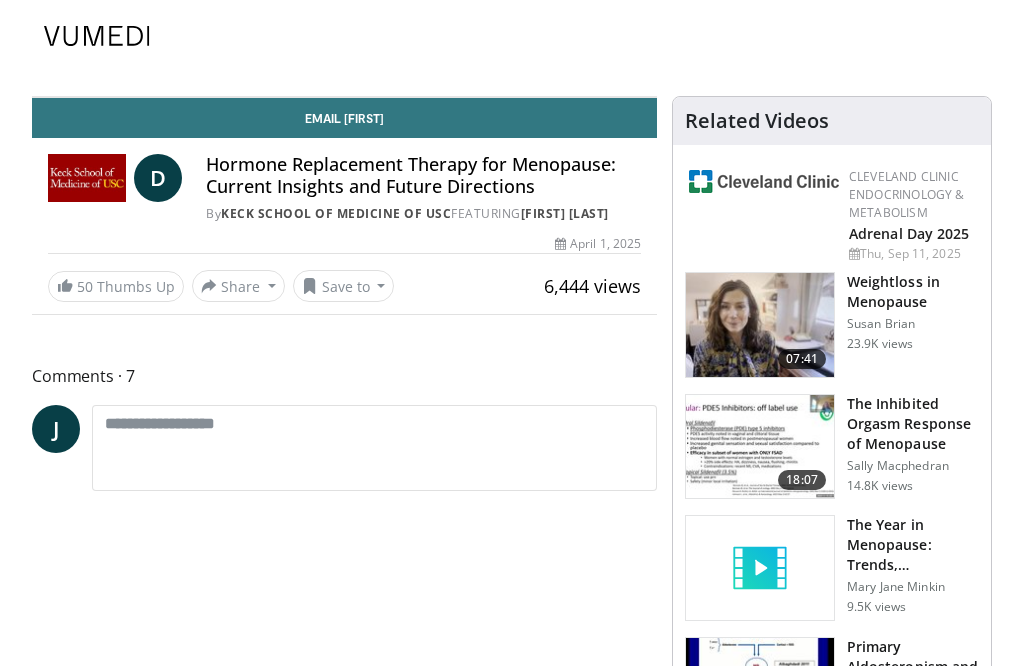 scroll, scrollTop: 0, scrollLeft: 0, axis: both 